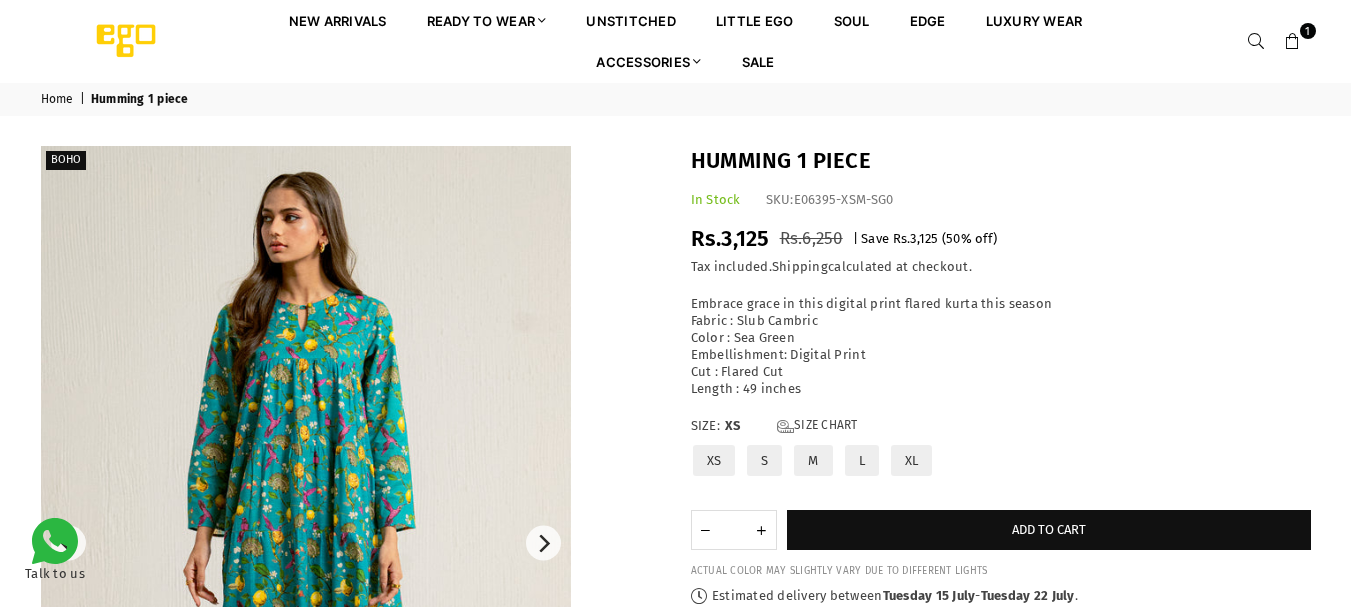 scroll, scrollTop: 0, scrollLeft: 0, axis: both 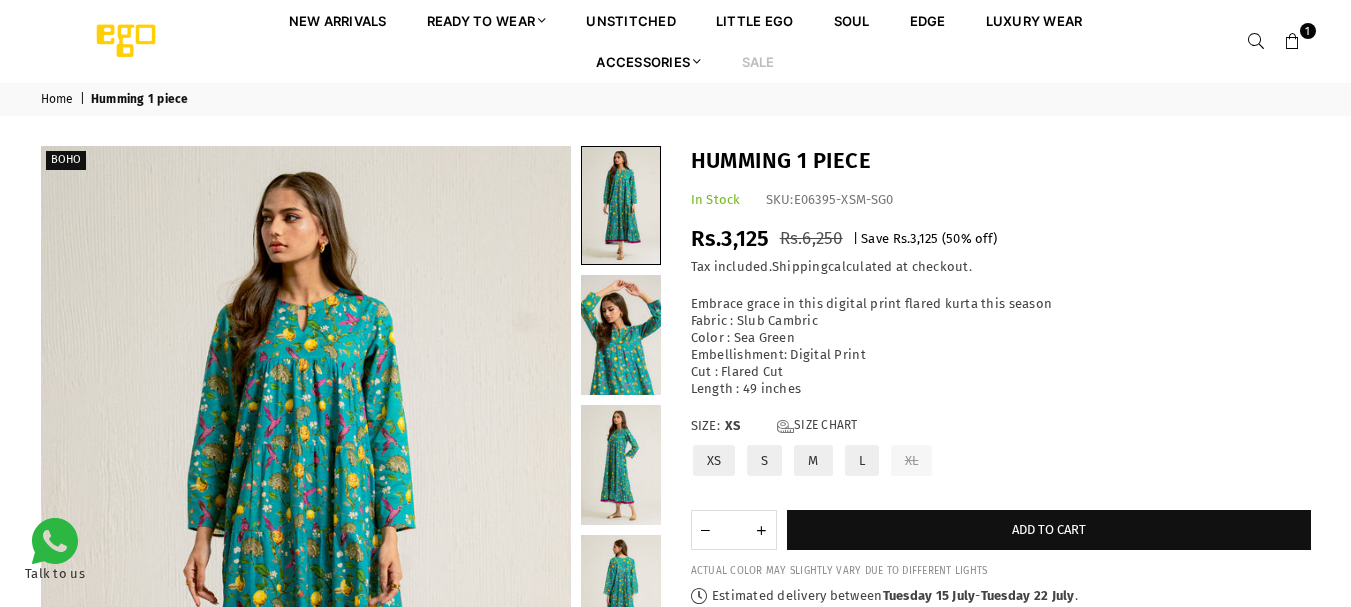 click on "Sale" at bounding box center [758, 61] 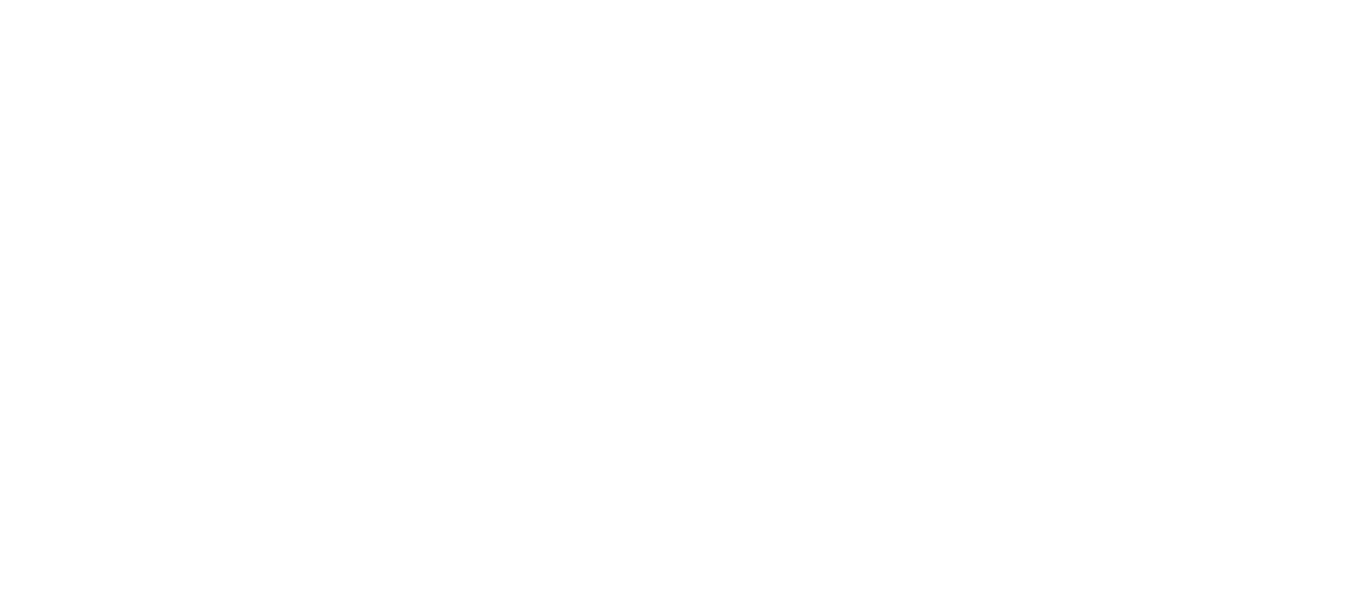 scroll, scrollTop: 0, scrollLeft: 0, axis: both 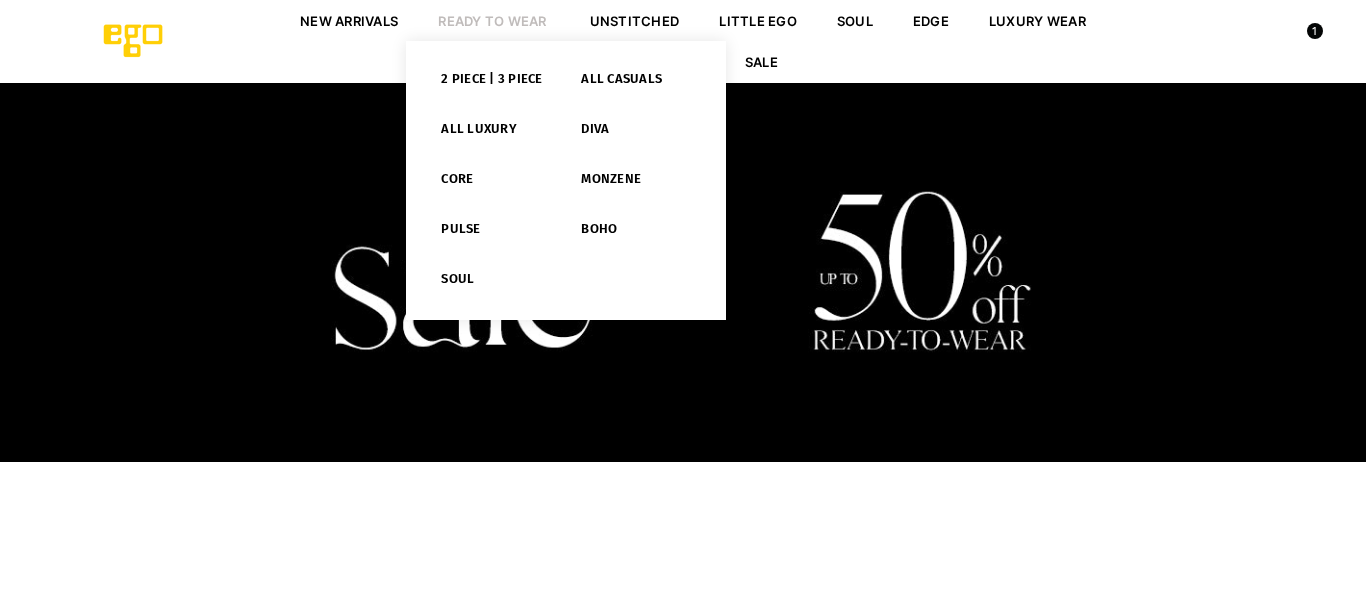 click on "Ready to Wear" at bounding box center (493, 20) 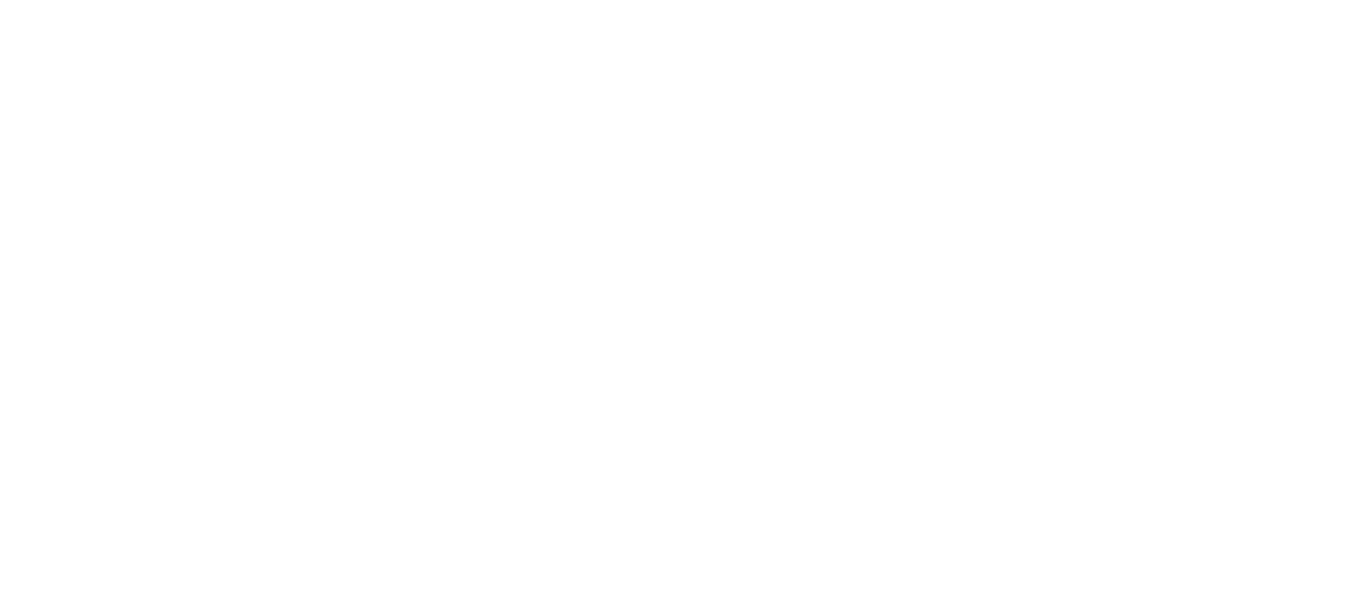 scroll, scrollTop: 0, scrollLeft: 0, axis: both 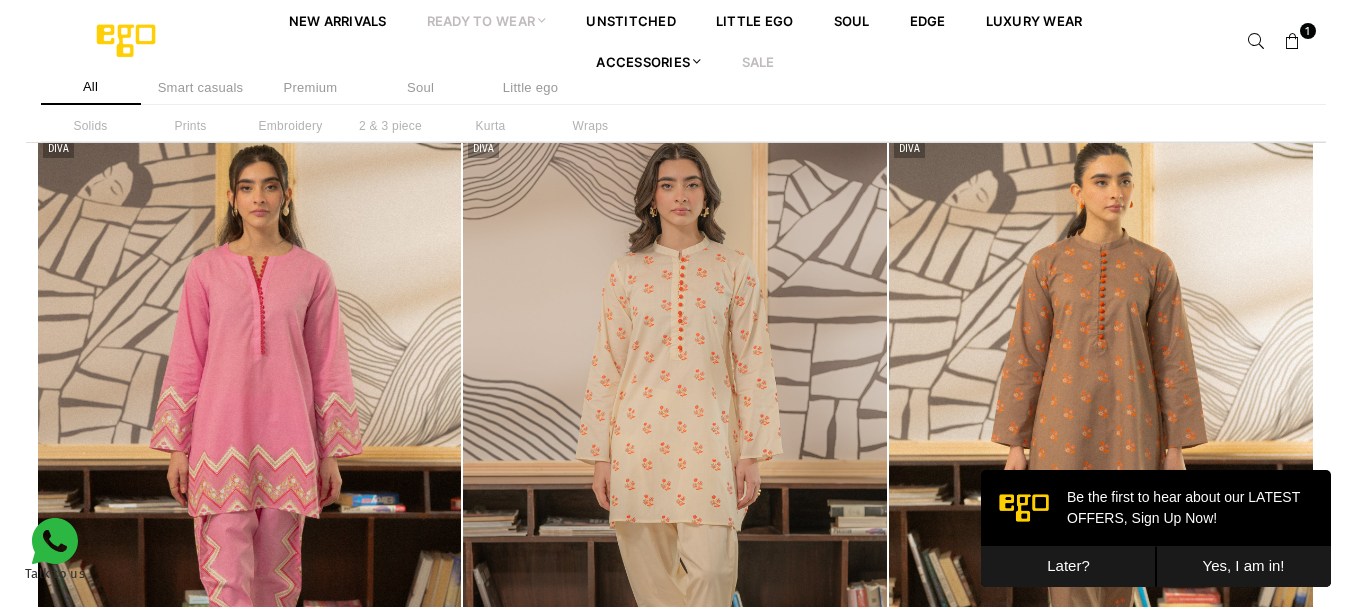 click on "Sale" at bounding box center [758, 61] 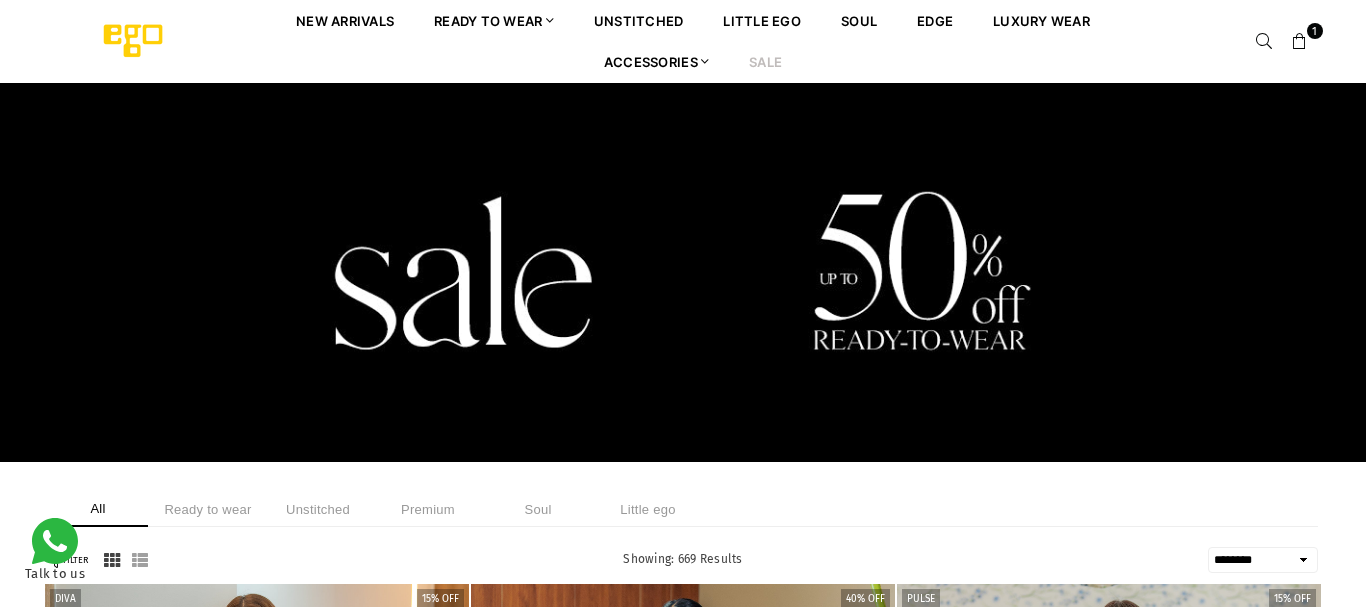 select on "******" 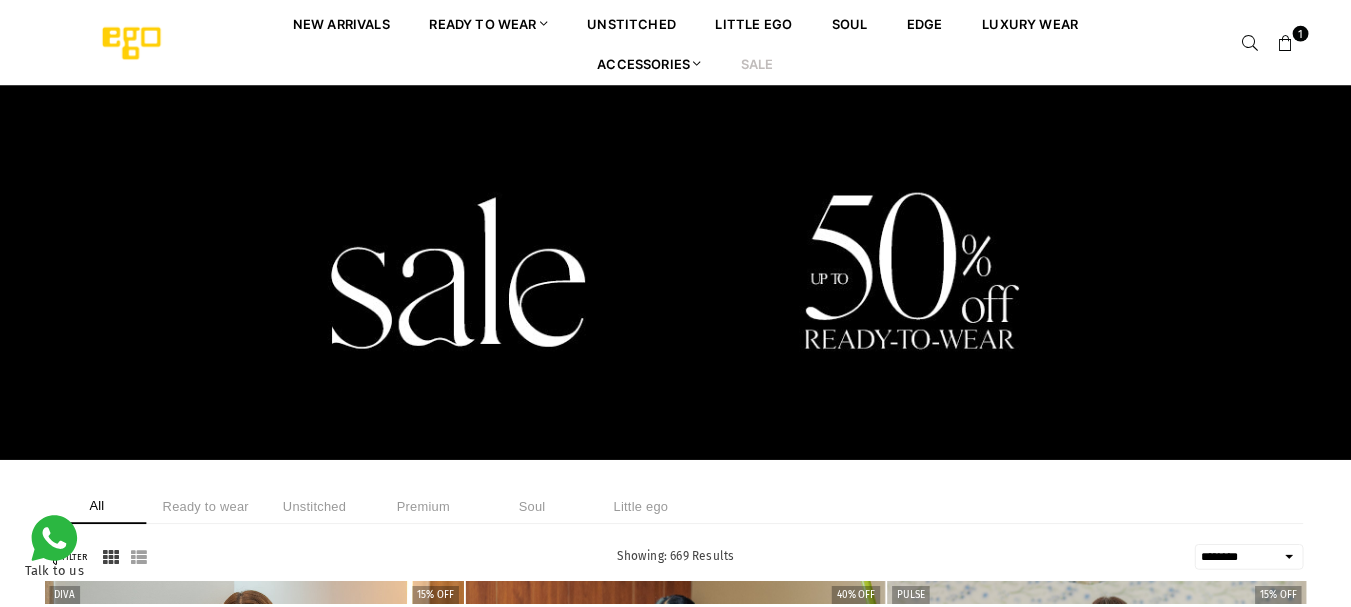 scroll, scrollTop: 0, scrollLeft: 0, axis: both 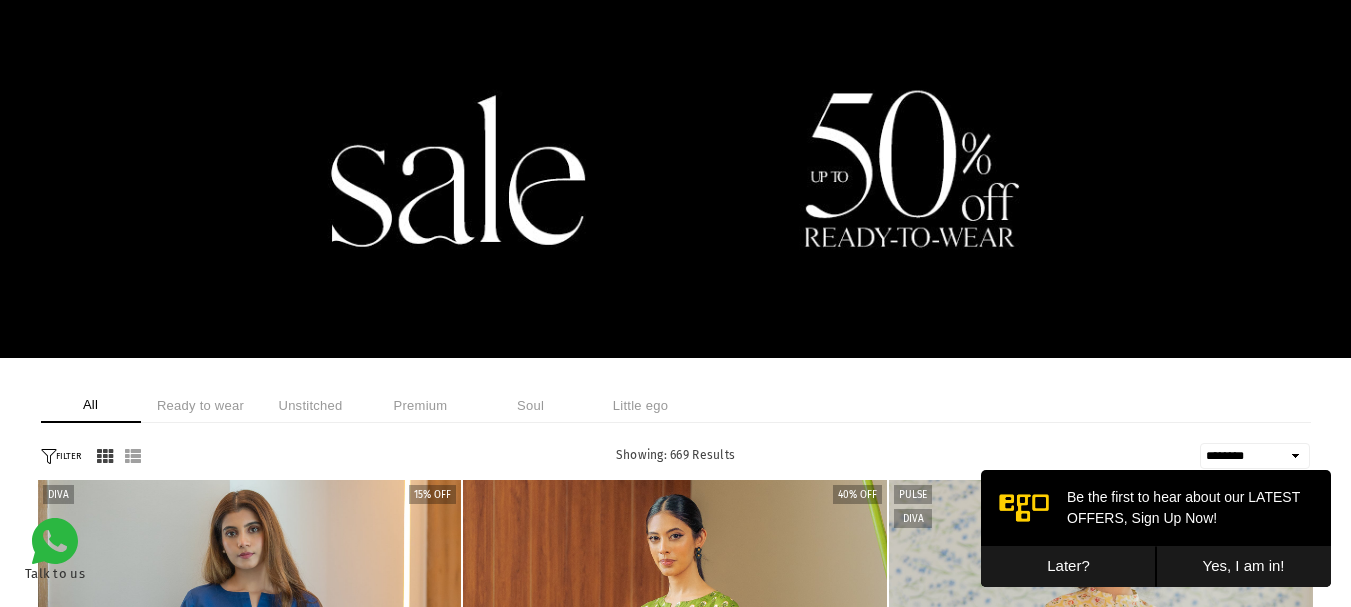 click on "Ready to wear" at bounding box center (201, 405) 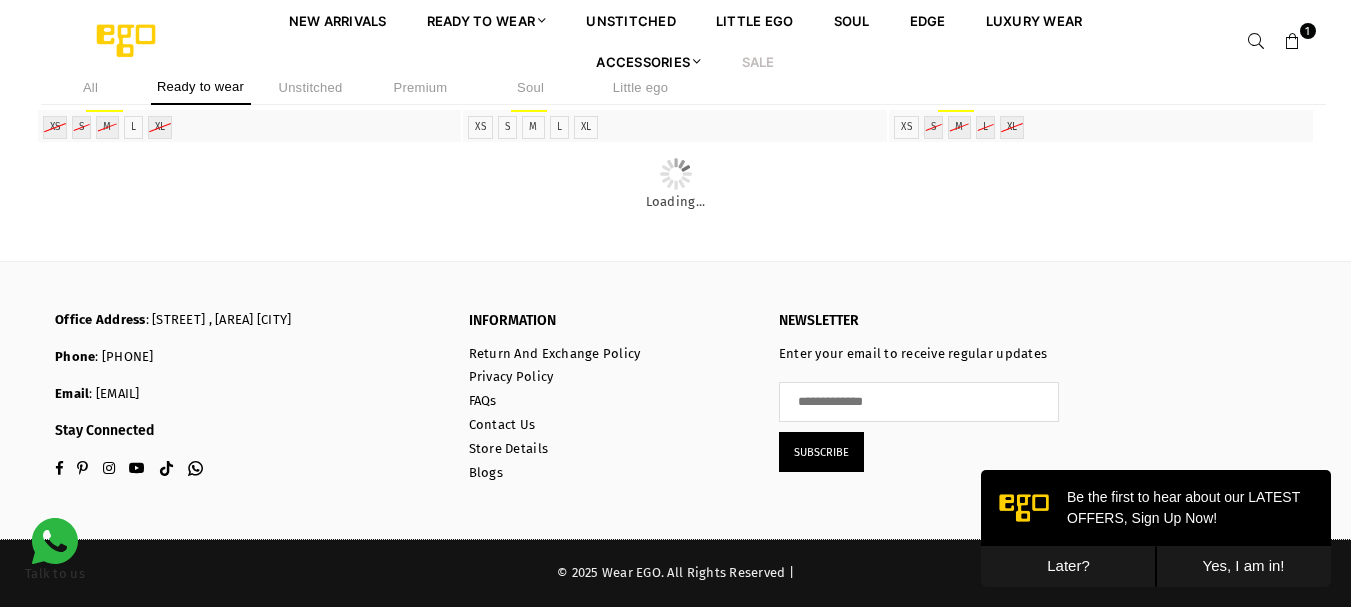 scroll, scrollTop: 18917, scrollLeft: 0, axis: vertical 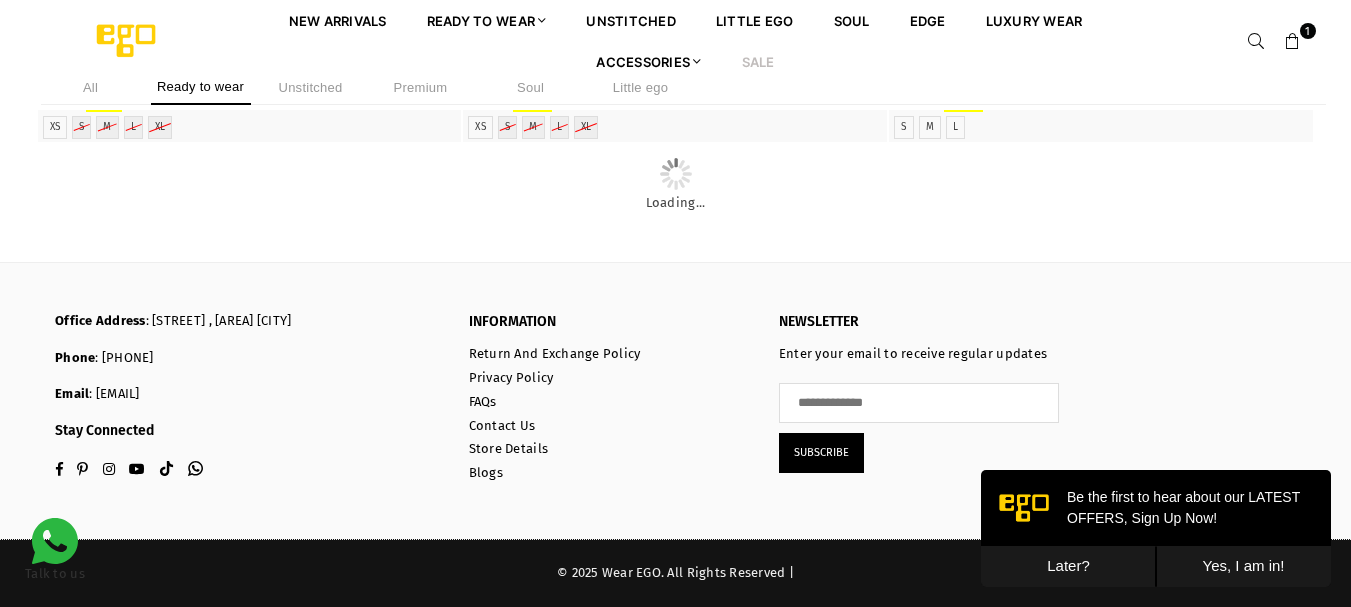 click at bounding box center (1293, 42) 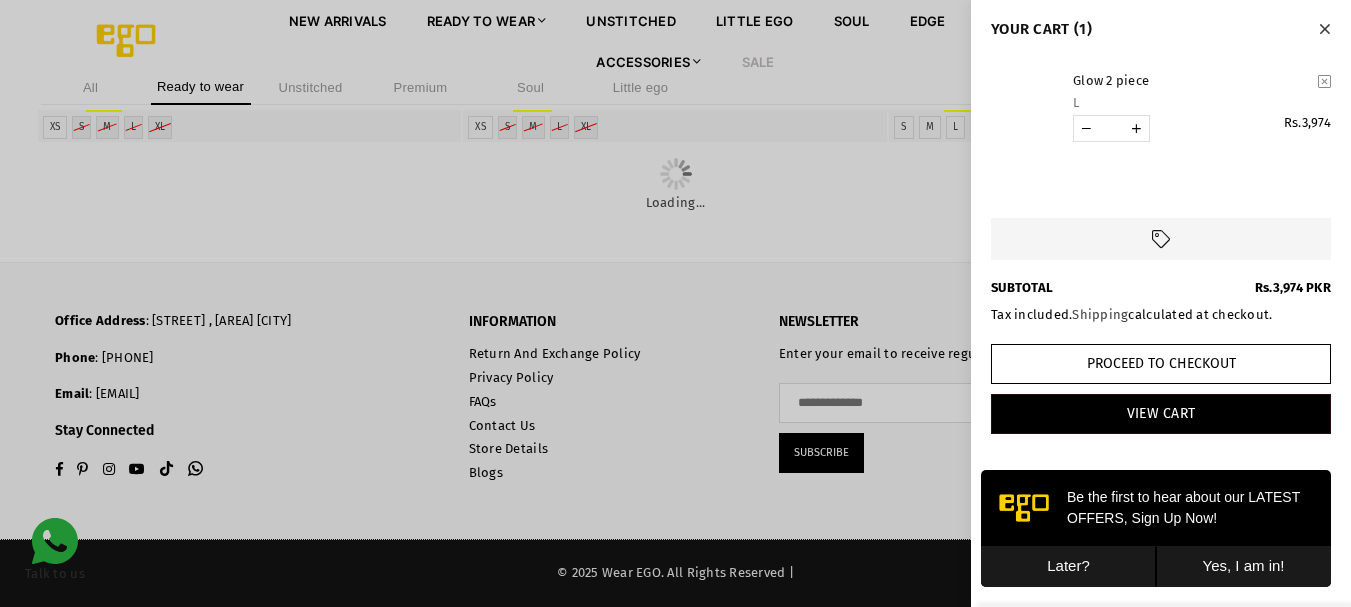 click at bounding box center [1324, 29] 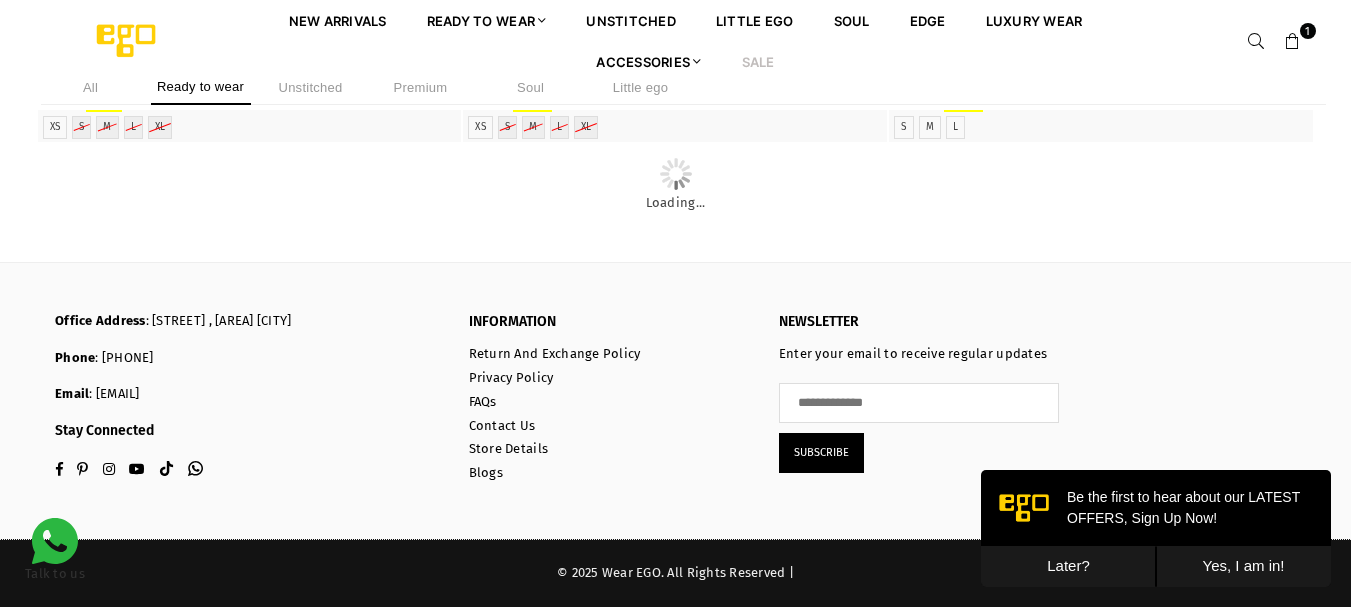 scroll, scrollTop: 25761, scrollLeft: 0, axis: vertical 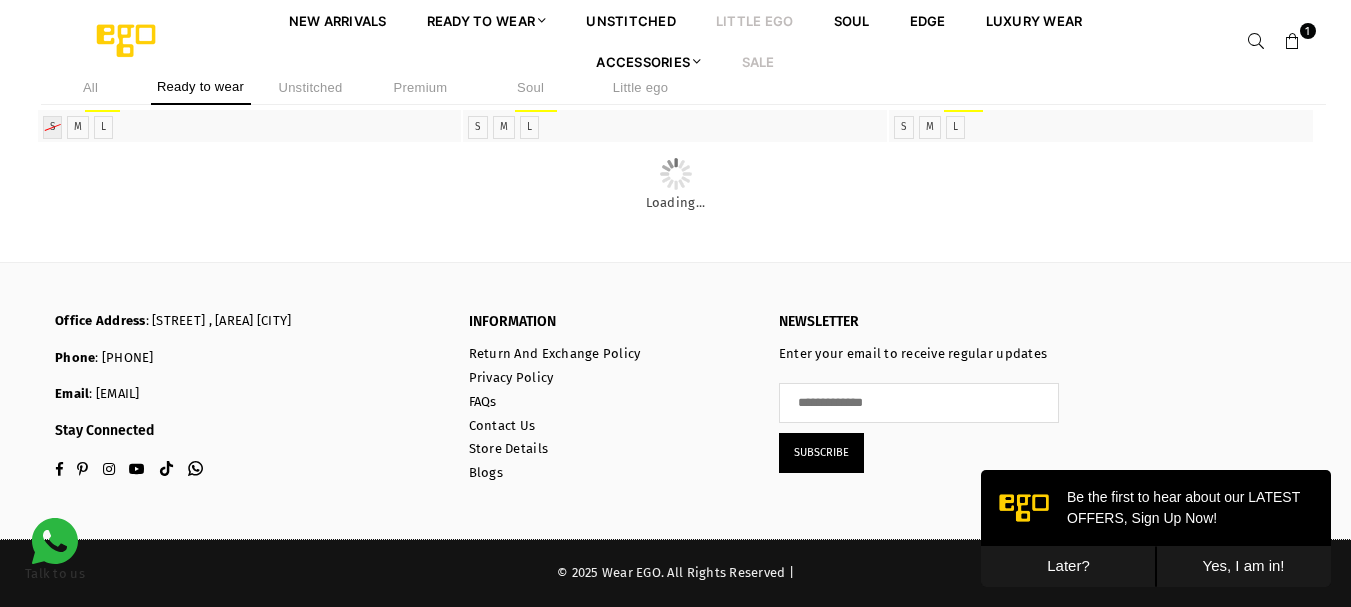 click on "Little EGO" at bounding box center (755, 20) 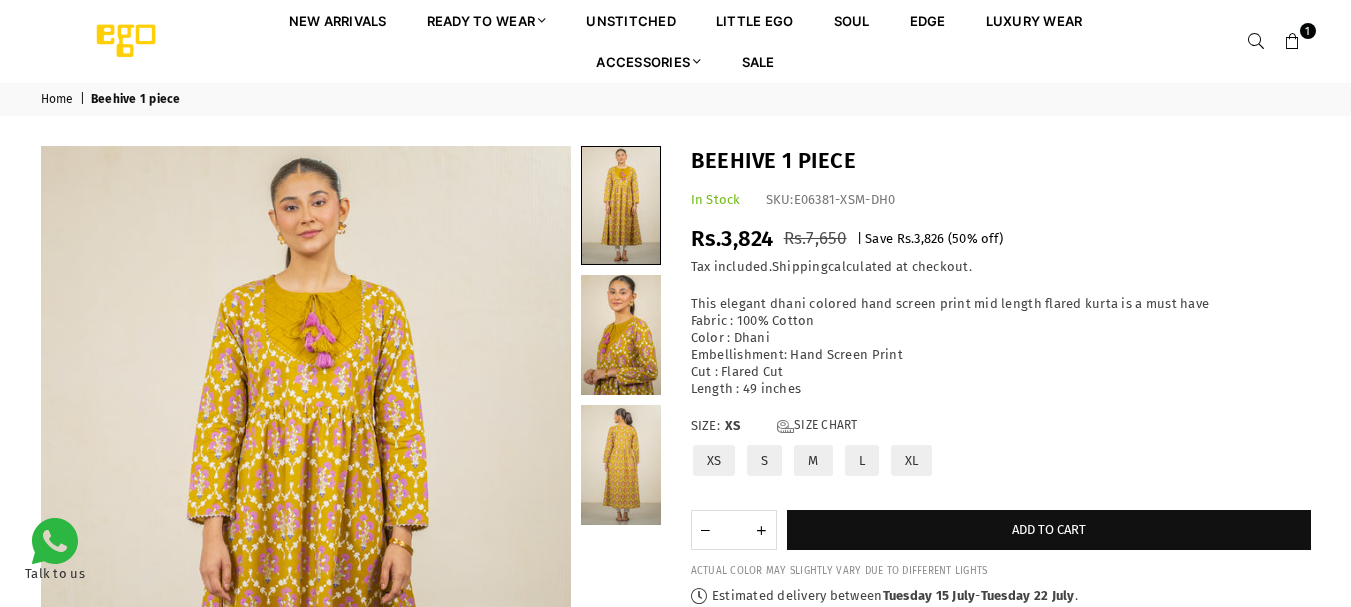 scroll, scrollTop: 0, scrollLeft: 0, axis: both 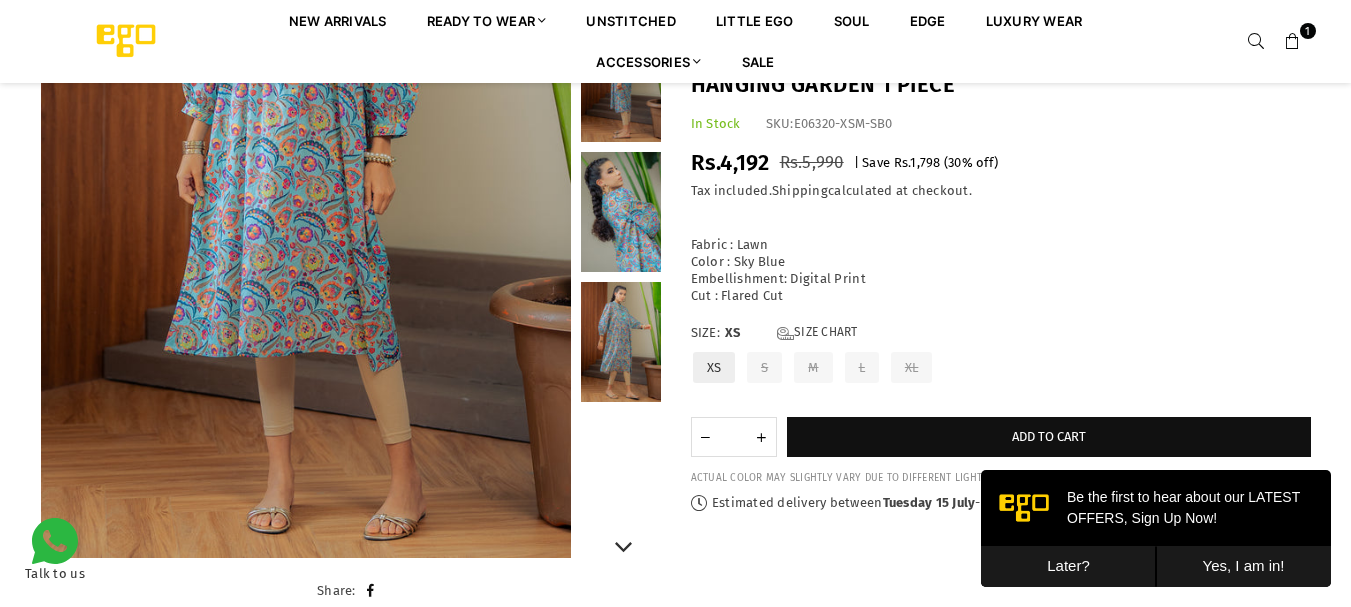 click at bounding box center [621, 342] 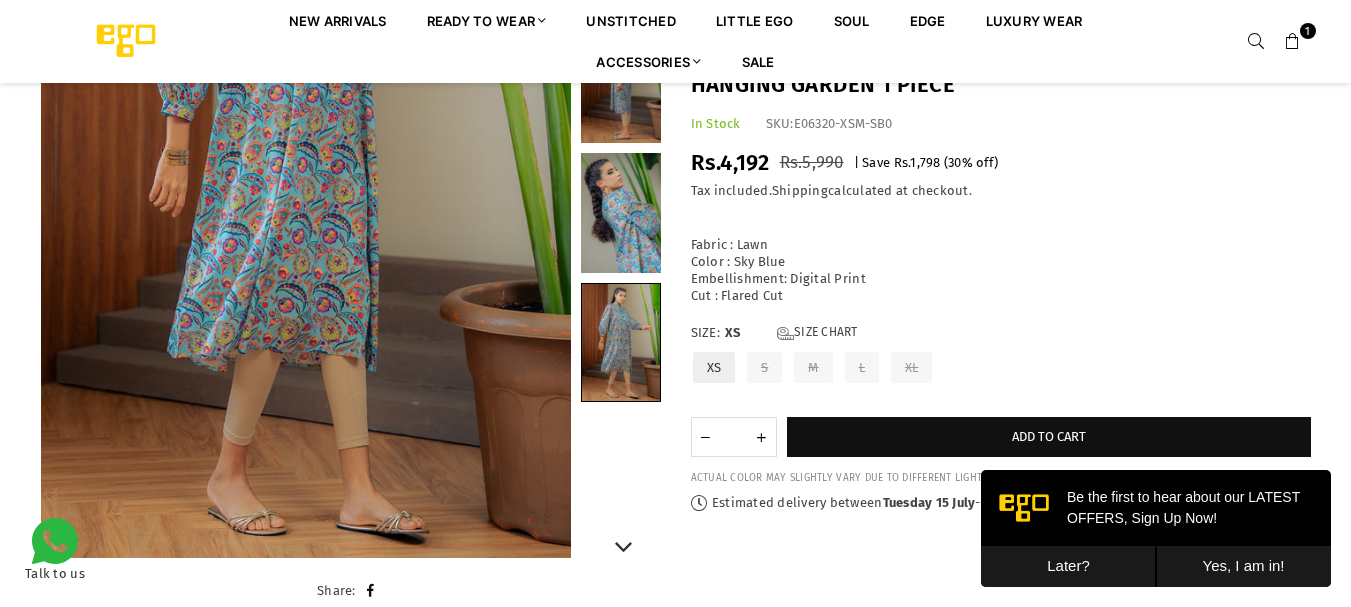click at bounding box center [621, 213] 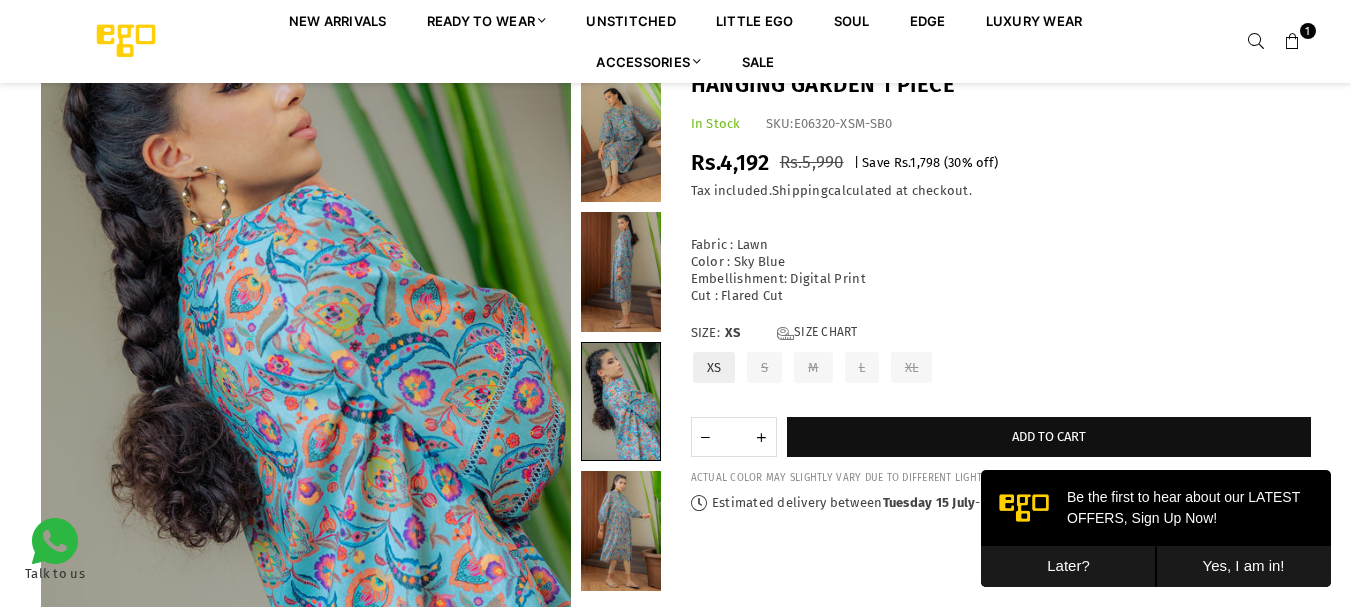 scroll, scrollTop: 182, scrollLeft: 0, axis: vertical 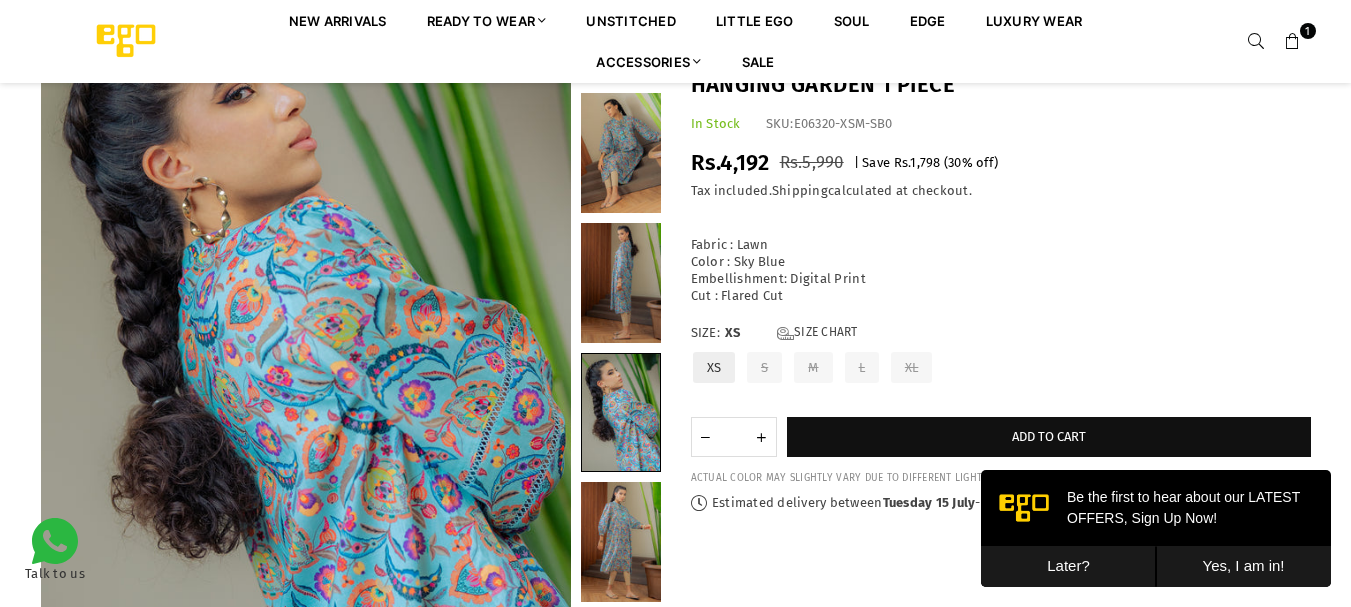 click at bounding box center (621, 283) 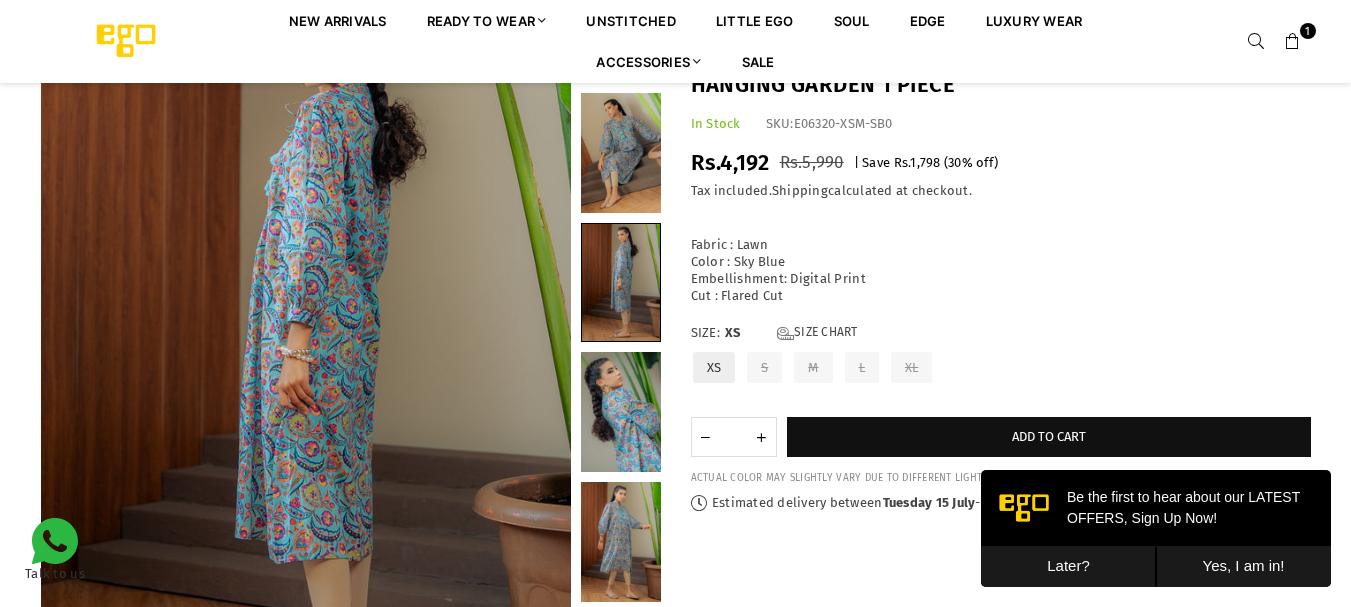 click at bounding box center [621, 153] 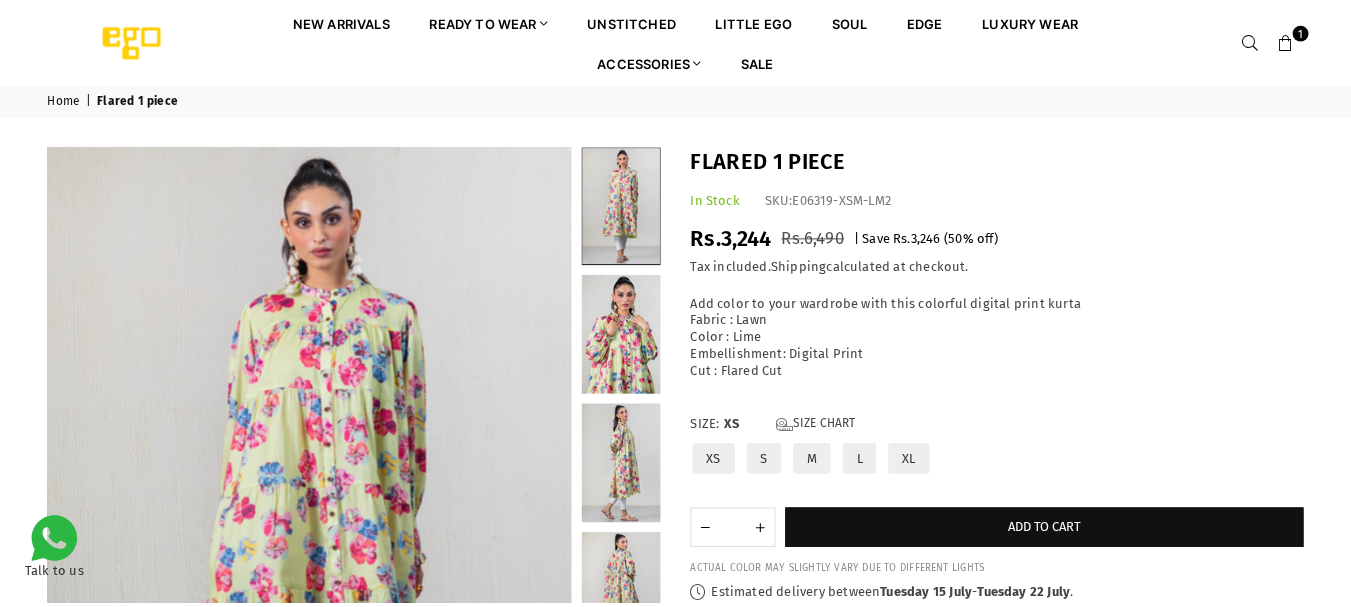 scroll, scrollTop: 0, scrollLeft: 0, axis: both 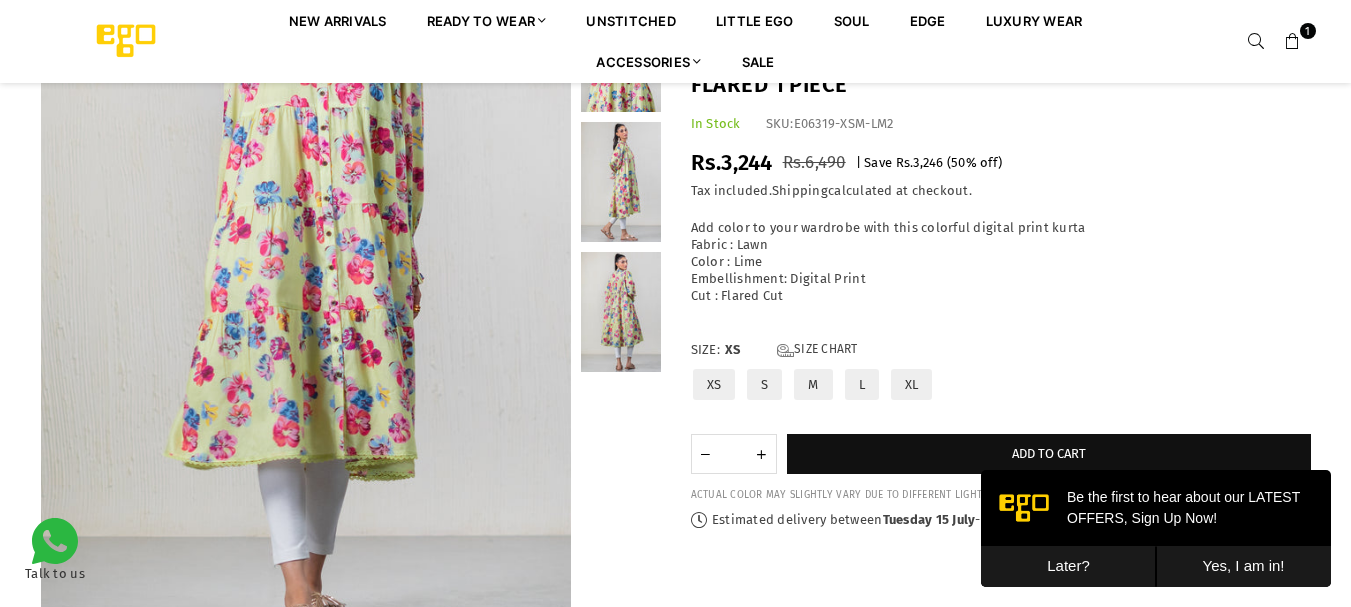 click at bounding box center (621, 312) 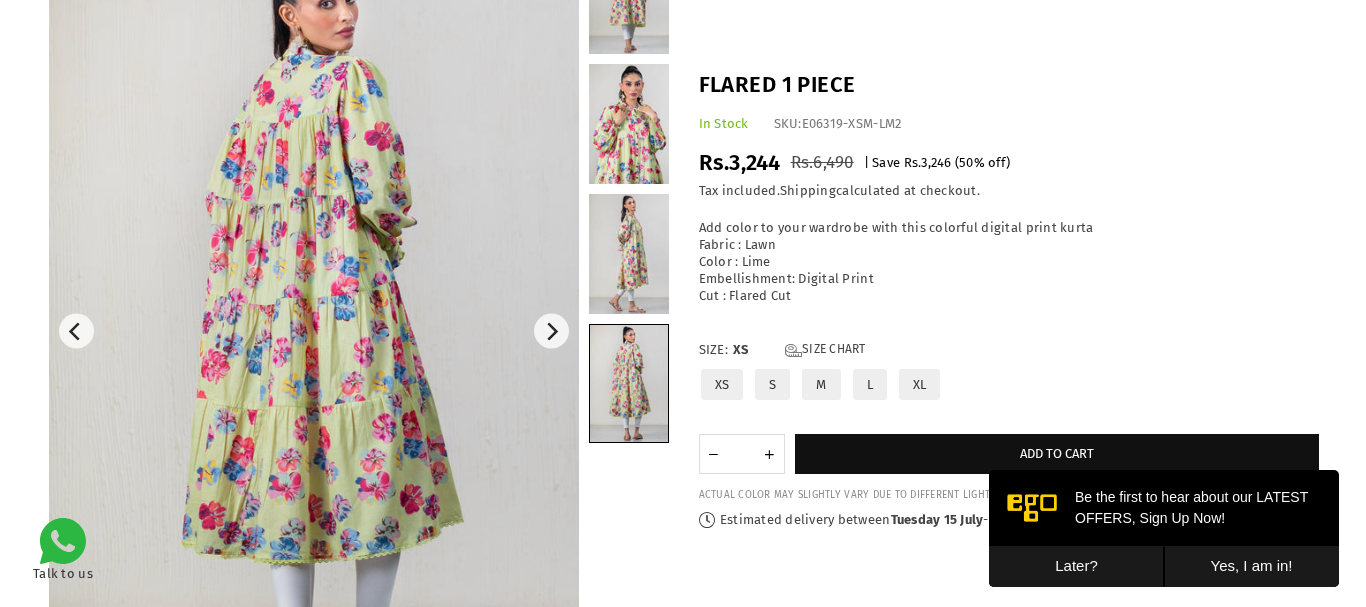 scroll, scrollTop: 82, scrollLeft: 0, axis: vertical 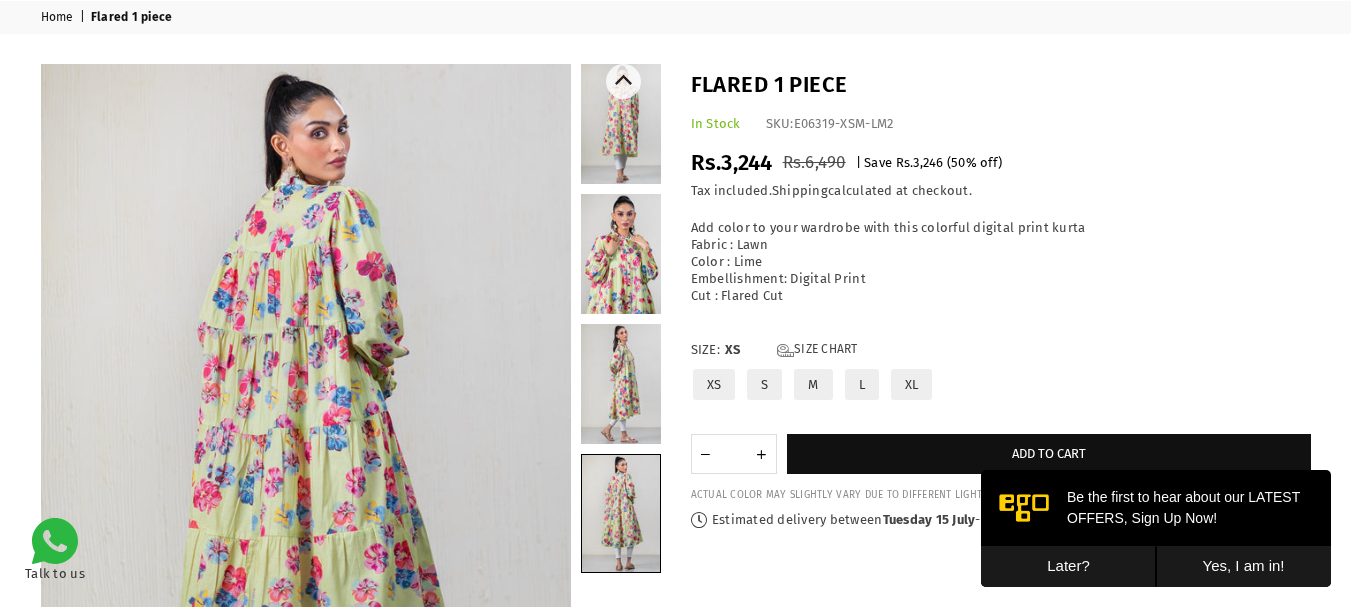 click at bounding box center (621, 513) 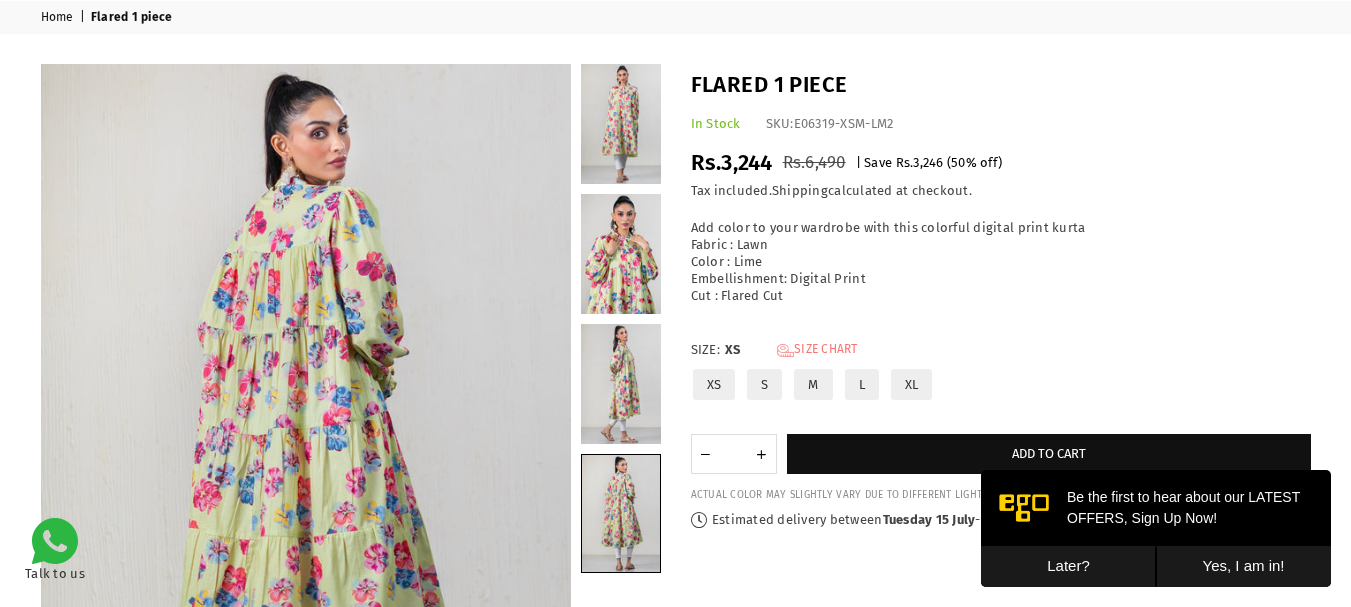 click on "Size Chart" at bounding box center [817, 350] 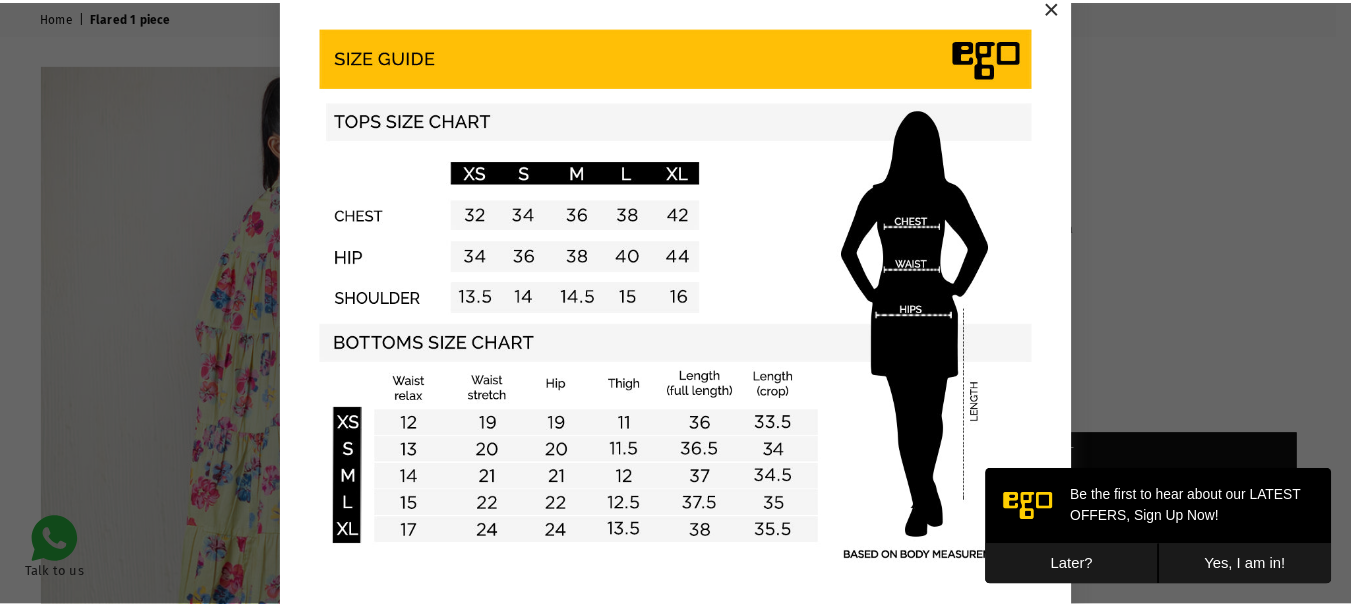 scroll, scrollTop: 0, scrollLeft: 0, axis: both 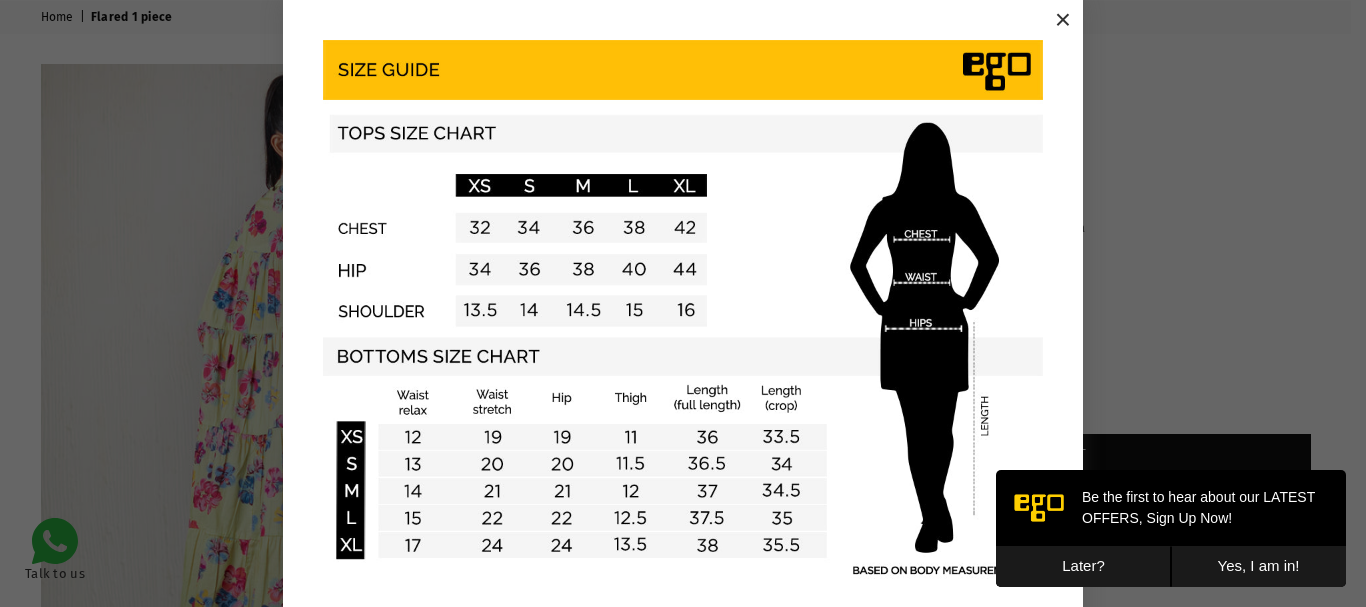 click on "×" at bounding box center (1063, 20) 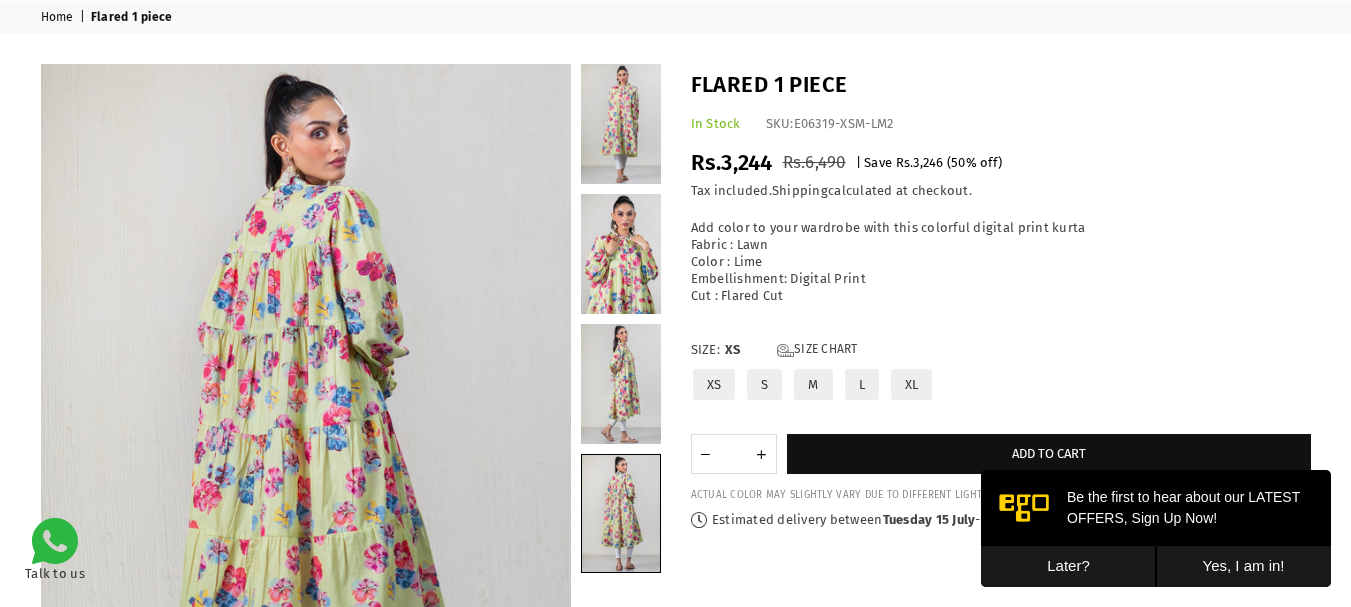 click on "L" at bounding box center [862, 384] 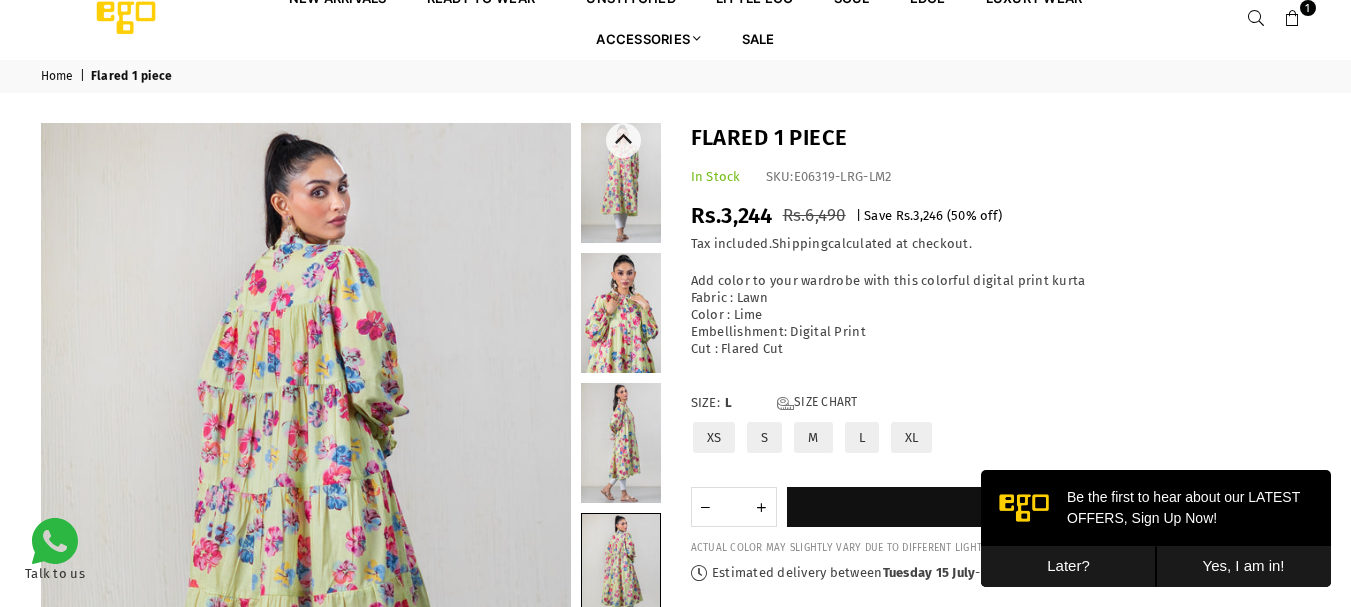 scroll, scrollTop: 0, scrollLeft: 0, axis: both 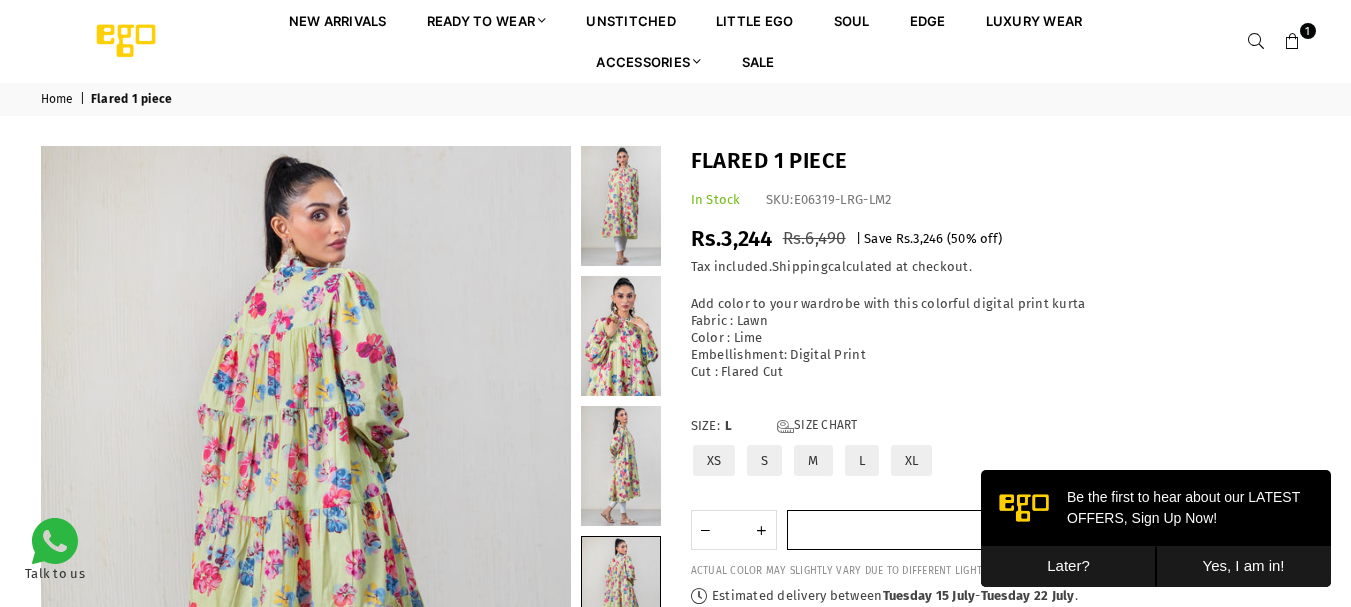 click on "Add to cart" at bounding box center (1049, 530) 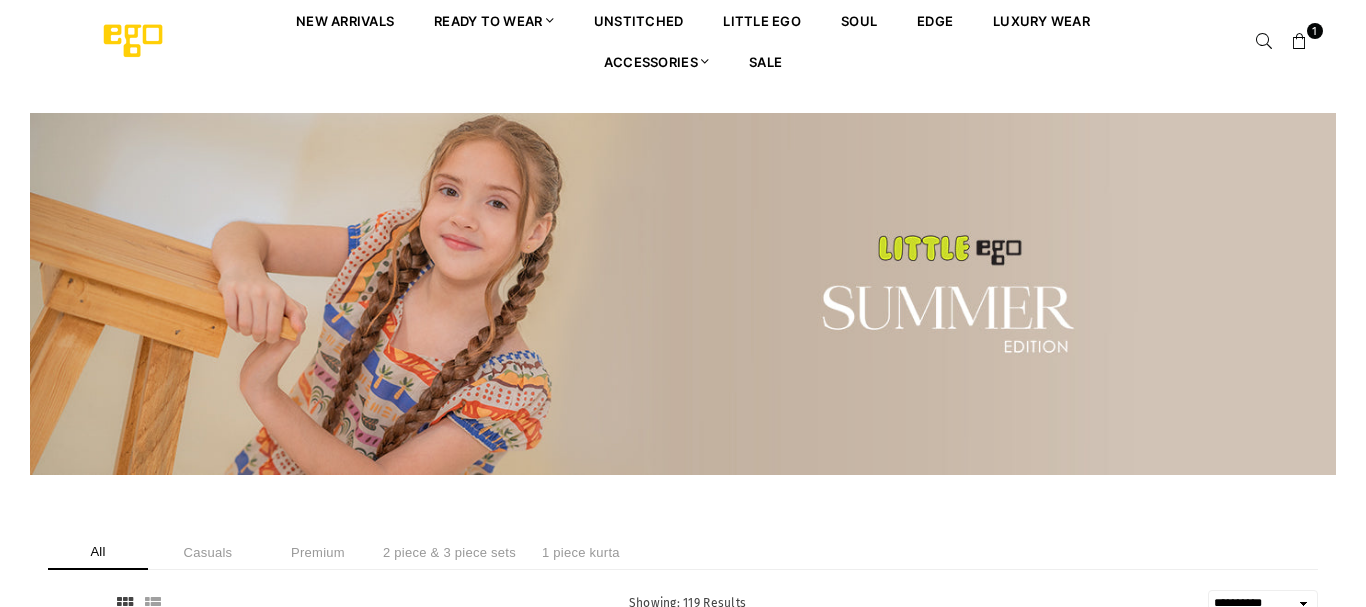 select on "**********" 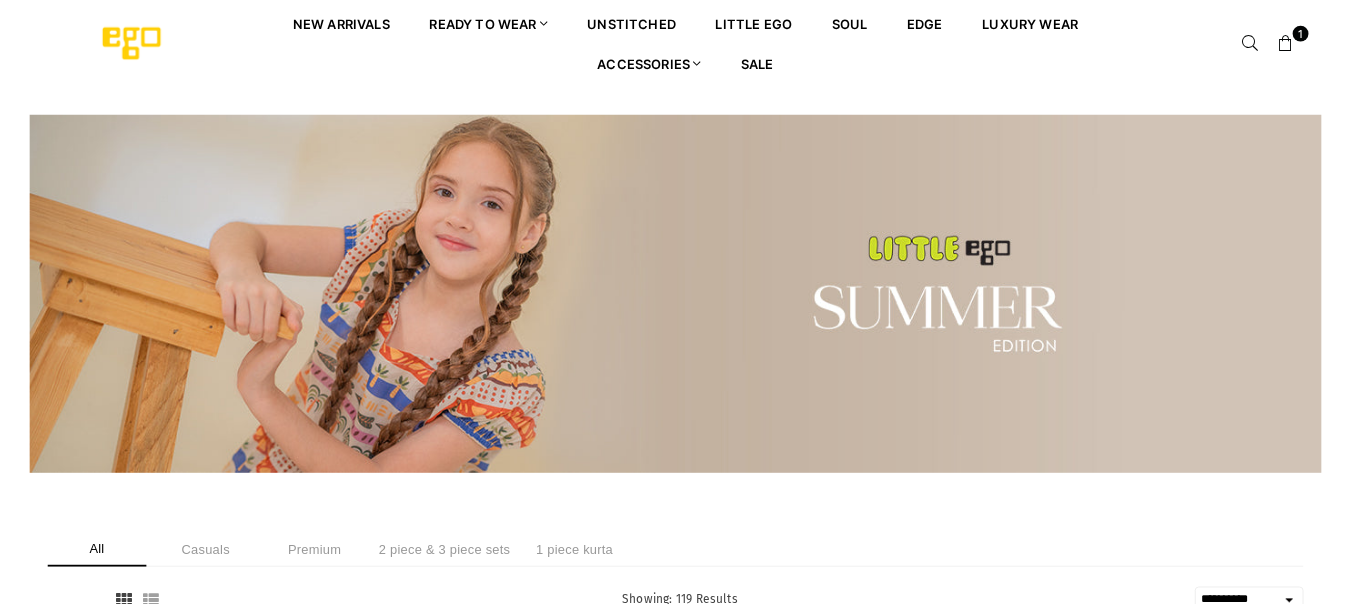 scroll, scrollTop: 0, scrollLeft: 0, axis: both 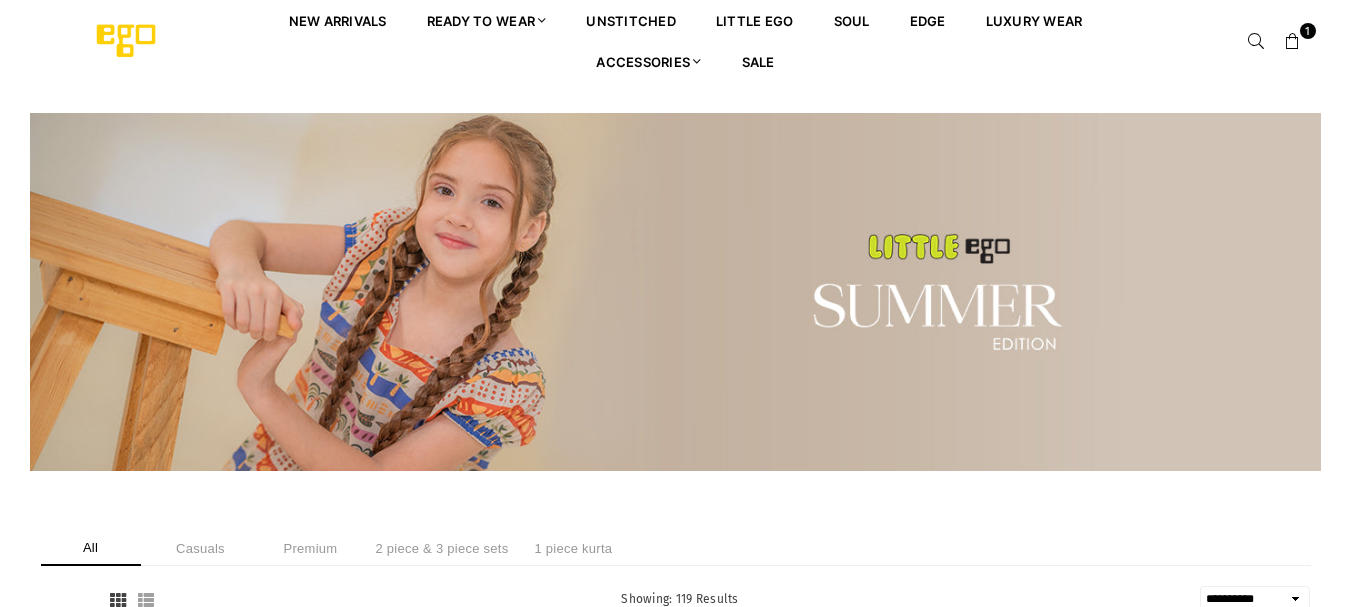 click on "2 piece & 3 piece sets" at bounding box center (442, 548) 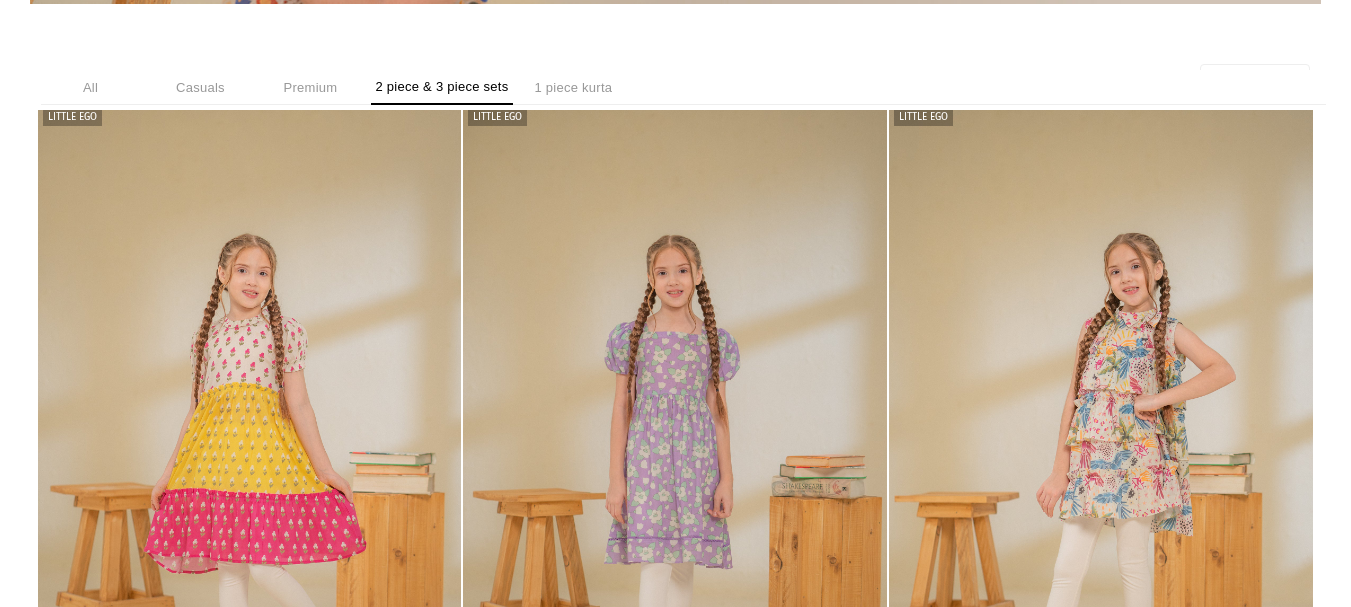 scroll, scrollTop: 300, scrollLeft: 0, axis: vertical 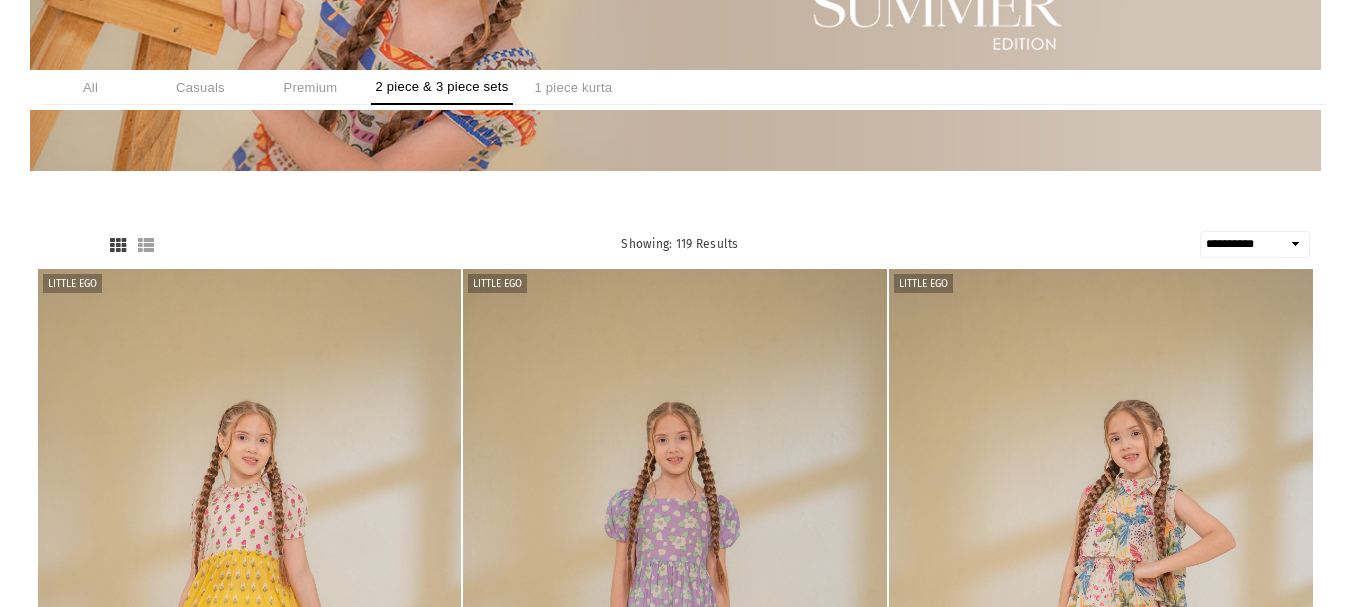 click on "3-4Y" at bounding box center [250, 3532] 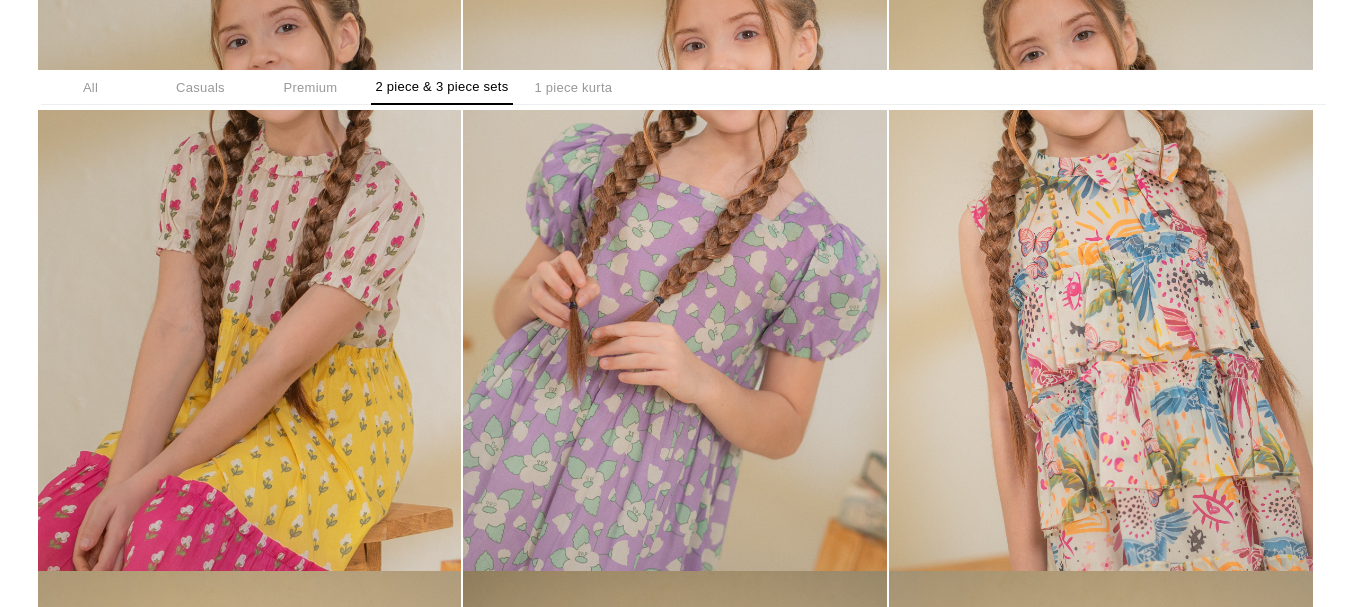 scroll, scrollTop: 1400, scrollLeft: 0, axis: vertical 